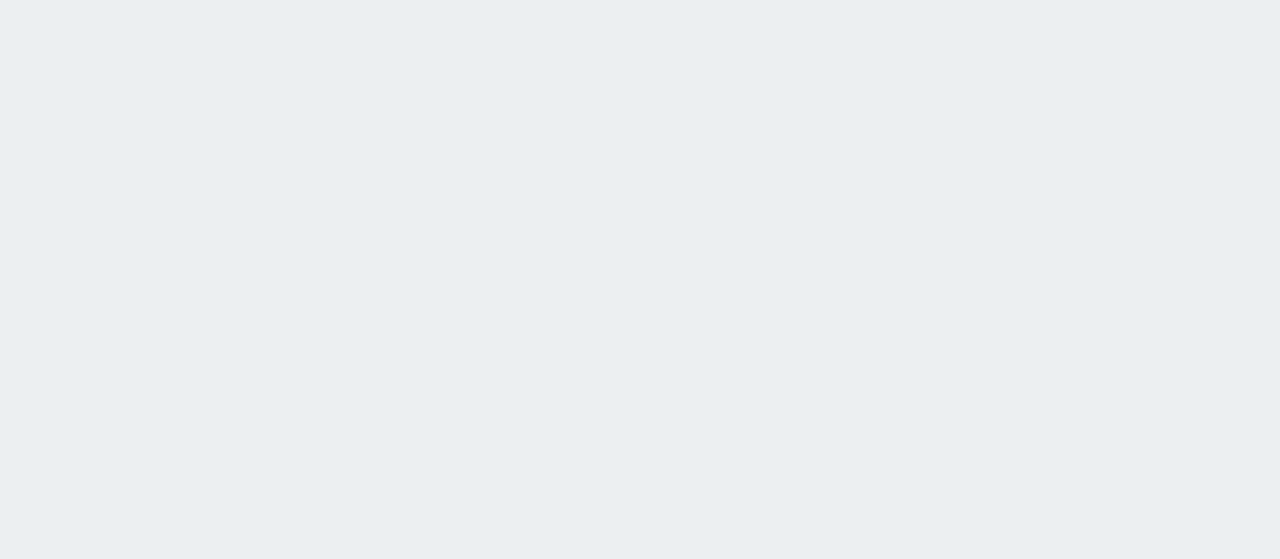 scroll, scrollTop: 0, scrollLeft: 0, axis: both 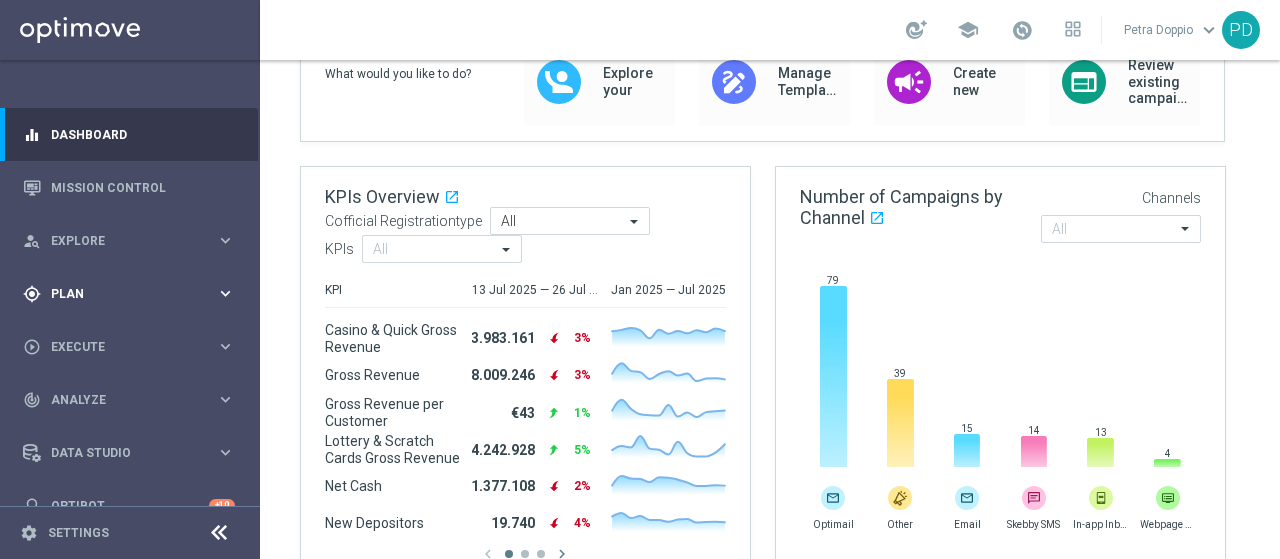 click on "keyboard_arrow_right" at bounding box center (225, 293) 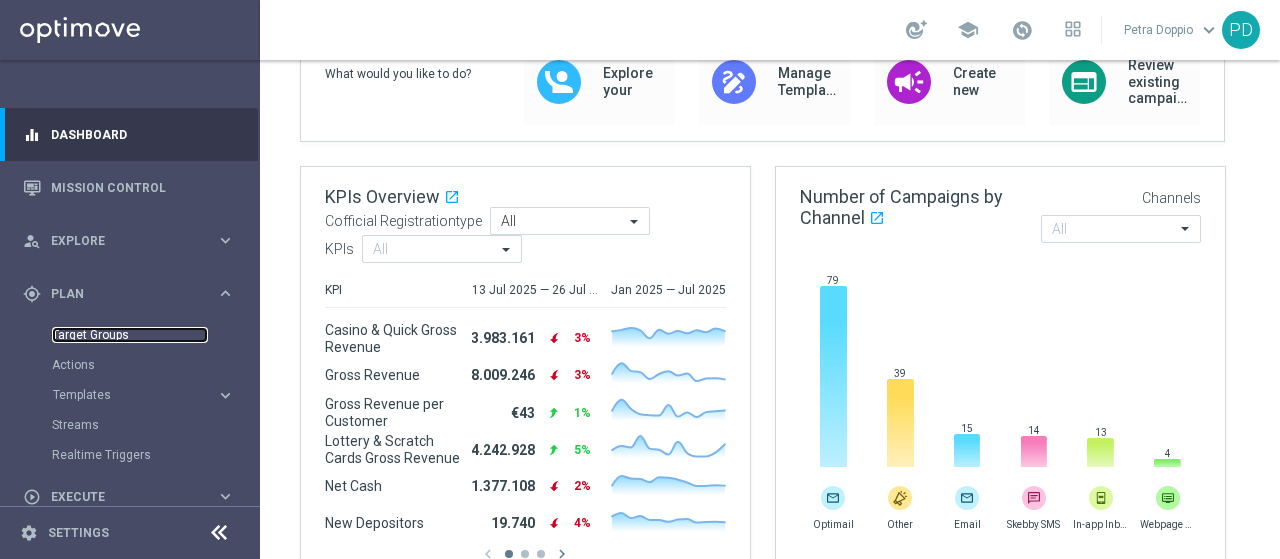 click on "Target Groups" at bounding box center (130, 335) 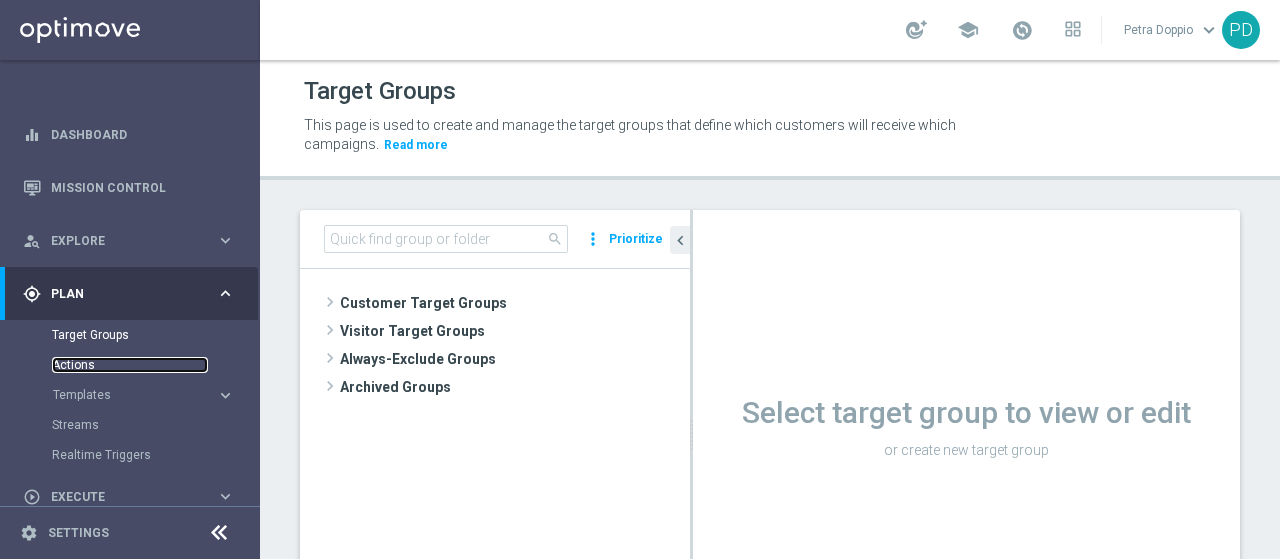click on "Actions" at bounding box center (130, 365) 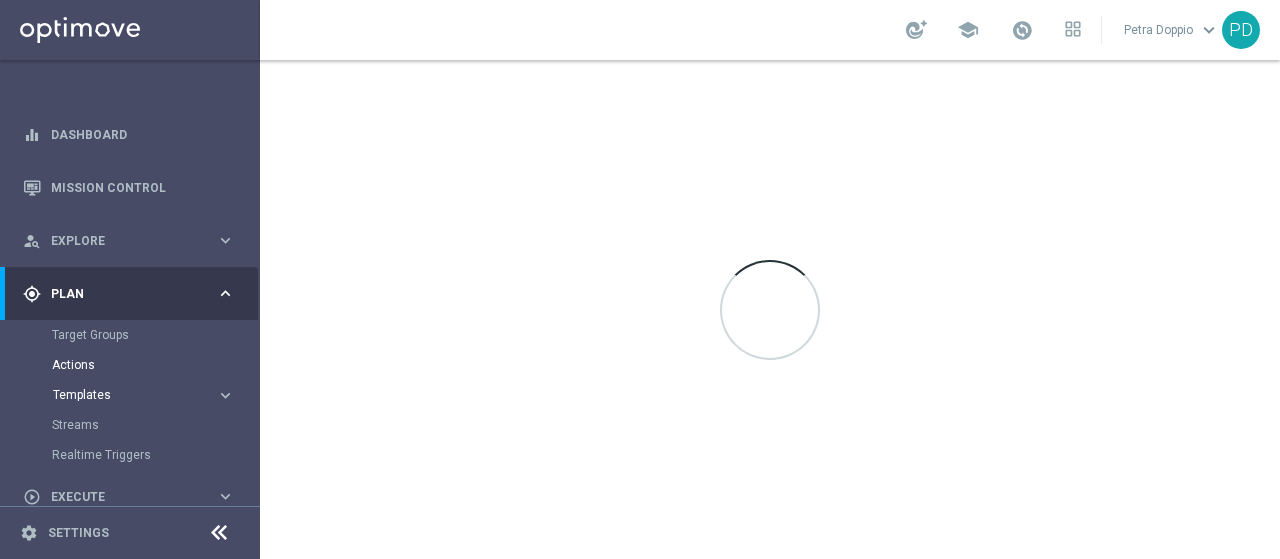 click on "Templates" at bounding box center (124, 395) 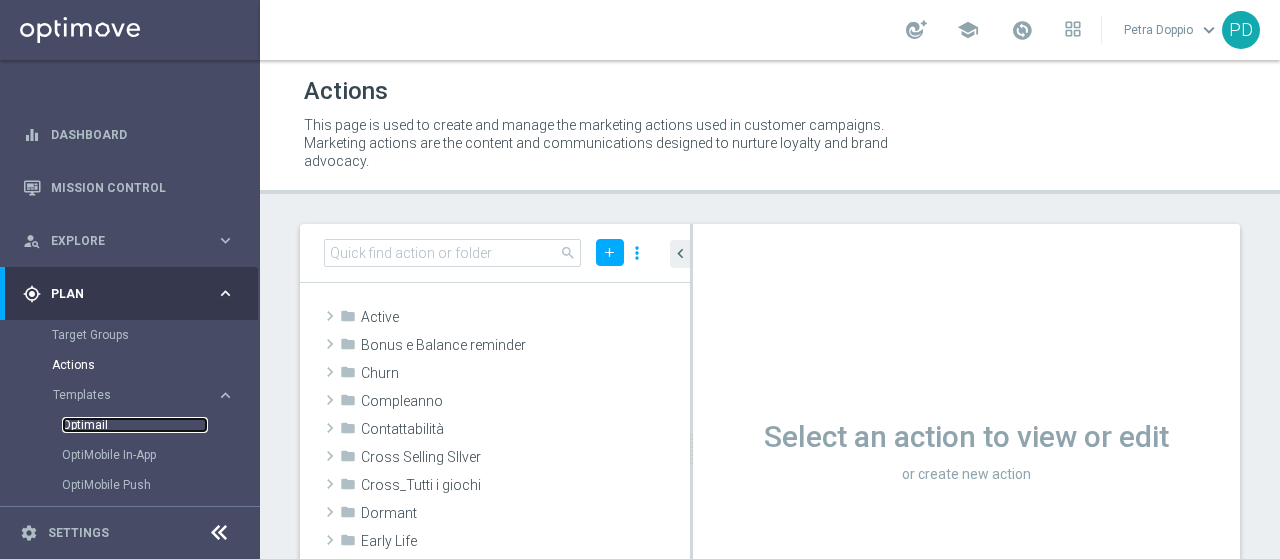 click on "Optimail" at bounding box center (135, 425) 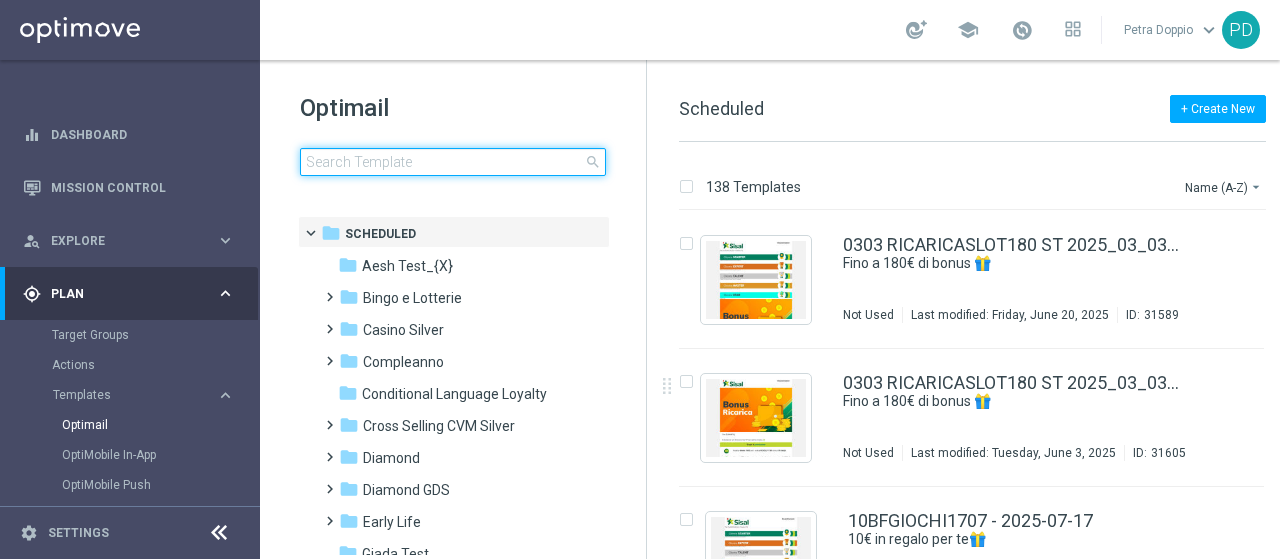 click 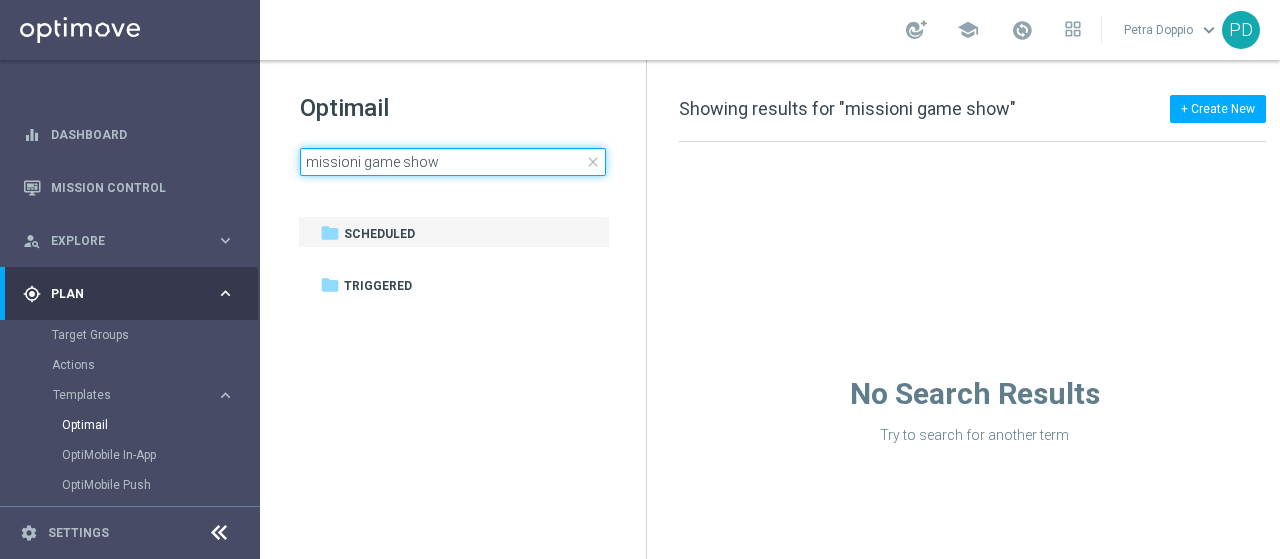 drag, startPoint x: 450, startPoint y: 168, endPoint x: 357, endPoint y: 179, distance: 93.64828 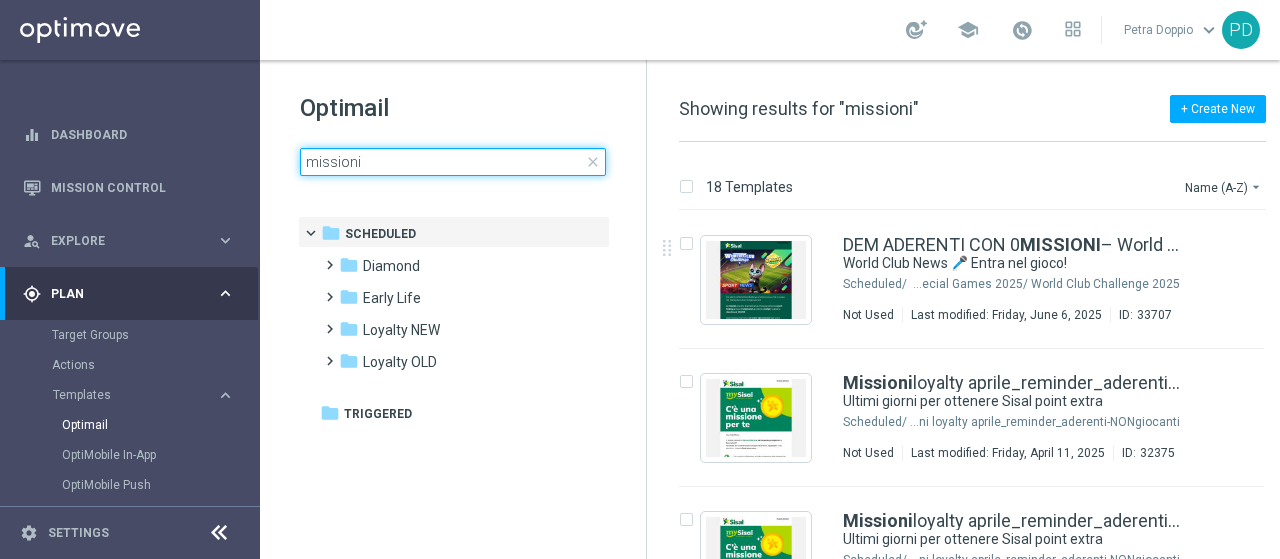 drag, startPoint x: 477, startPoint y: 165, endPoint x: 290, endPoint y: 169, distance: 187.04277 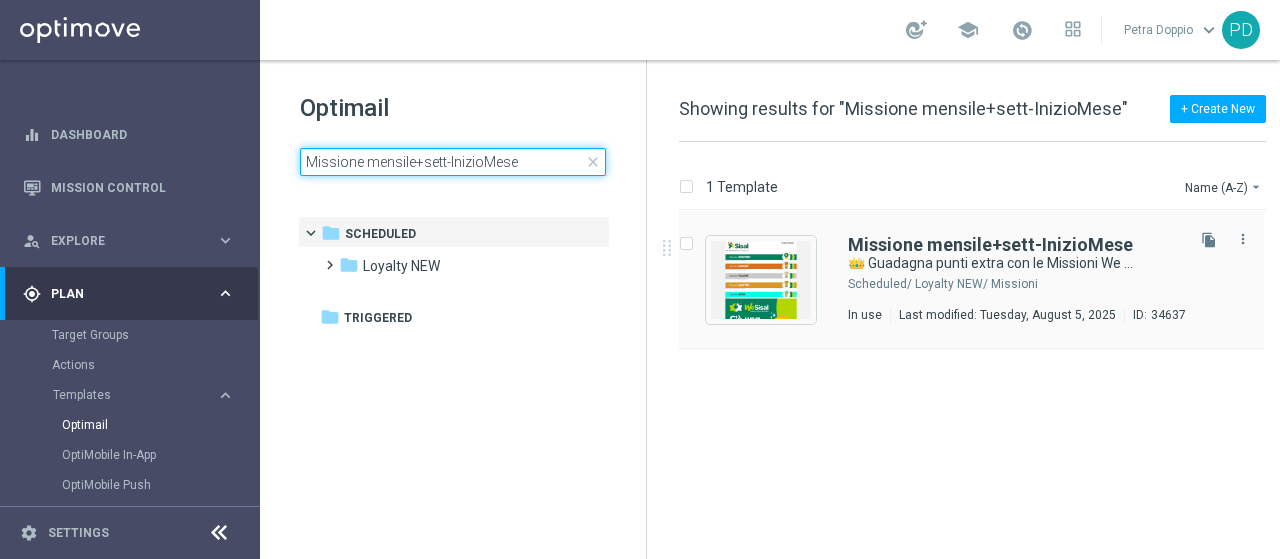 type on "Missione mensile+sett-InizioMese" 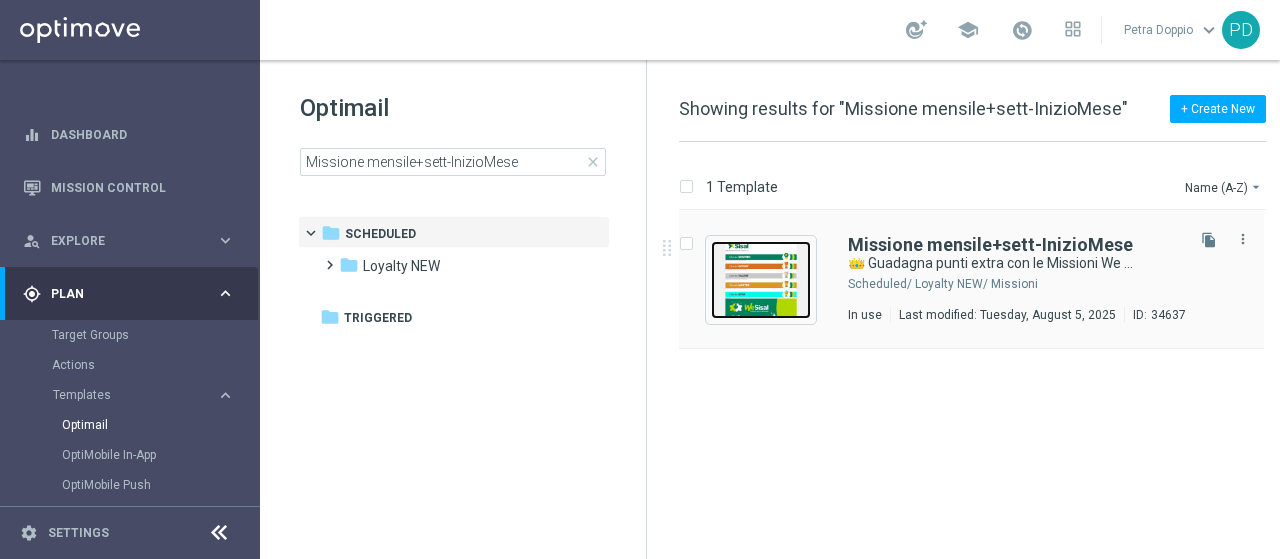 click at bounding box center [761, 280] 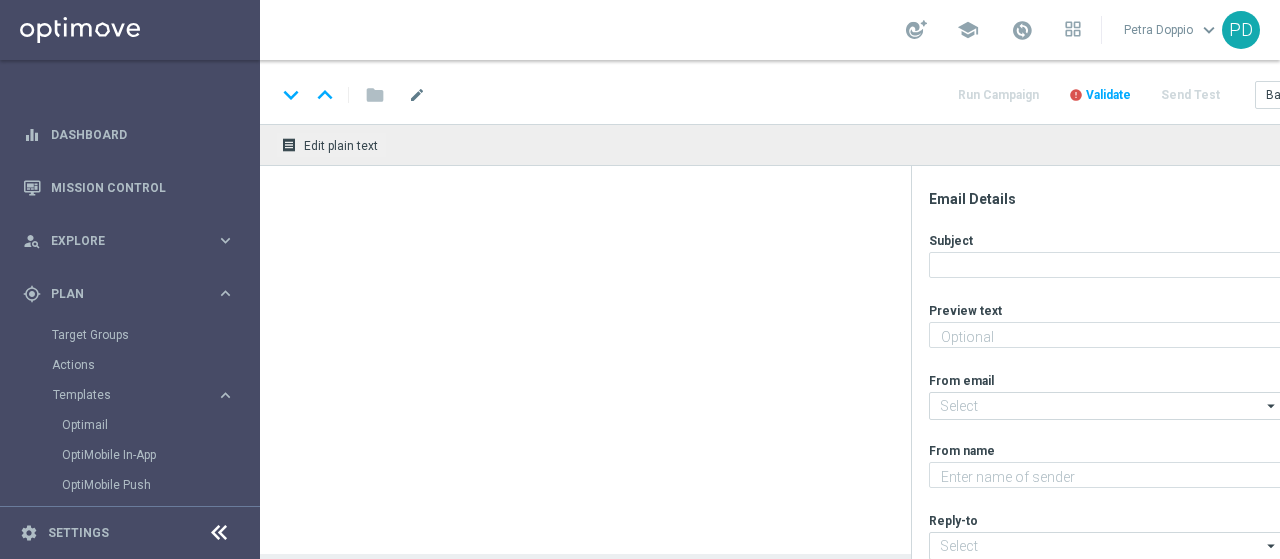 type on "Scopri le missioni pensate per te" 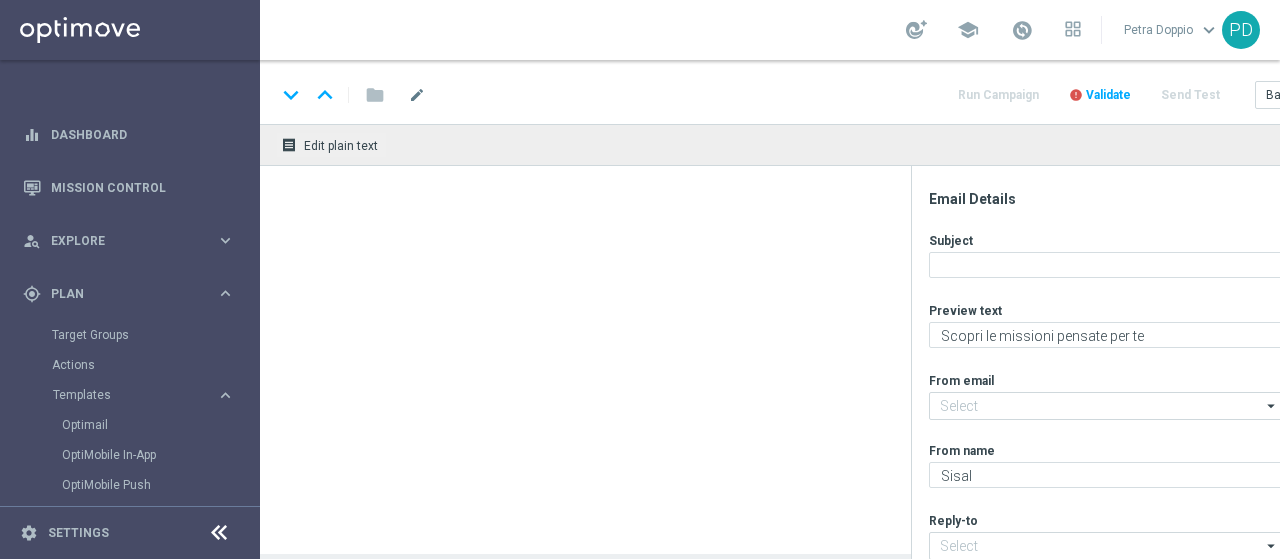 type on "newsletter@comunicazioni.sisal.it" 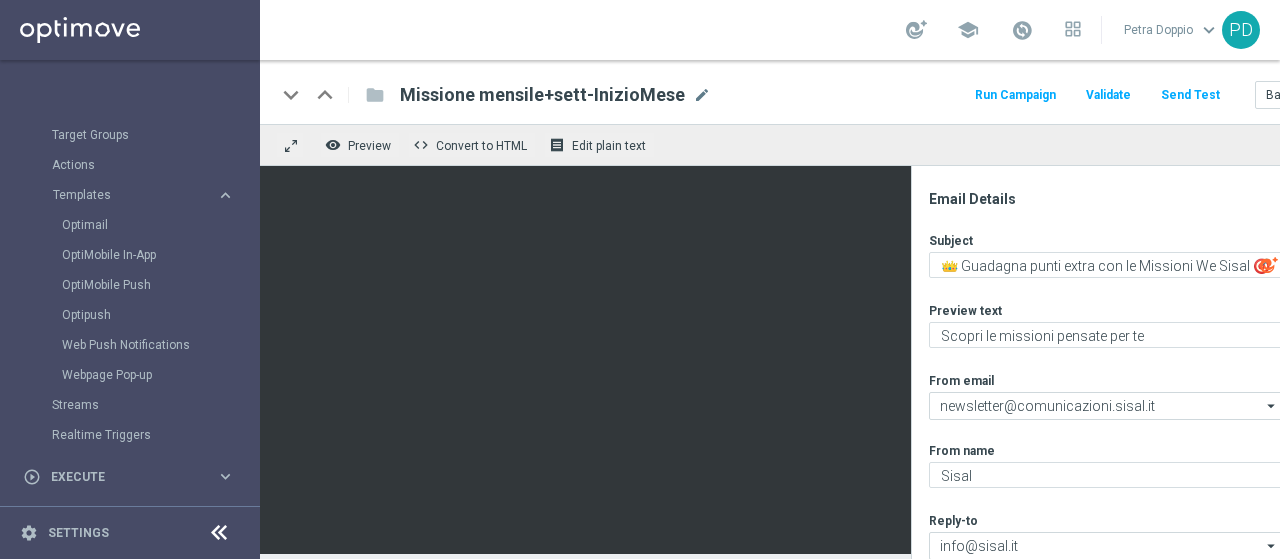 scroll, scrollTop: 0, scrollLeft: 0, axis: both 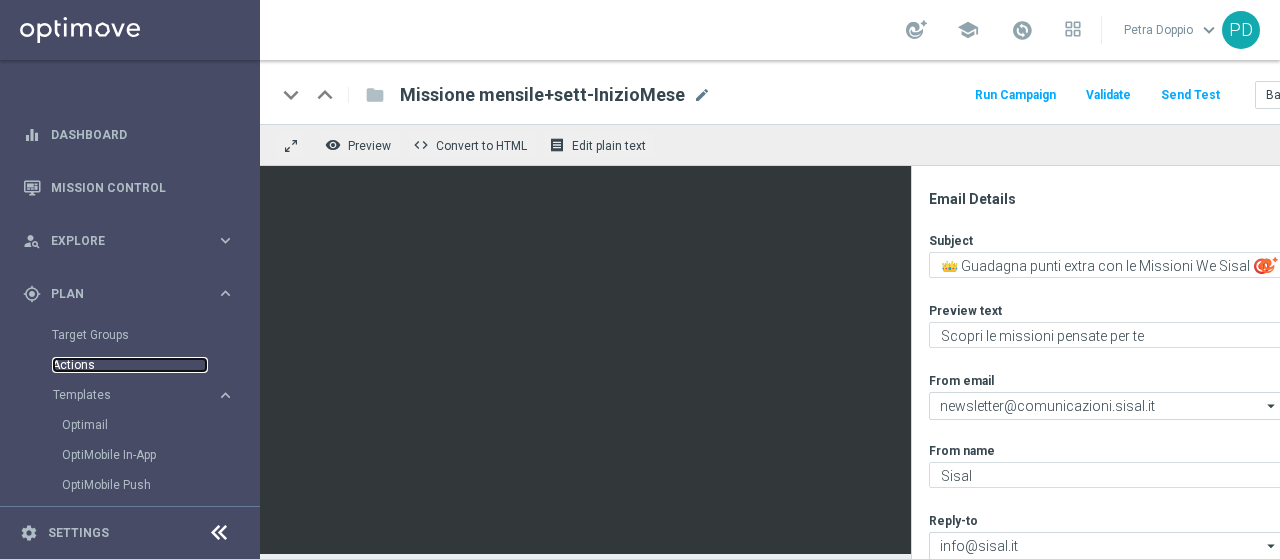 click on "Actions" at bounding box center [130, 365] 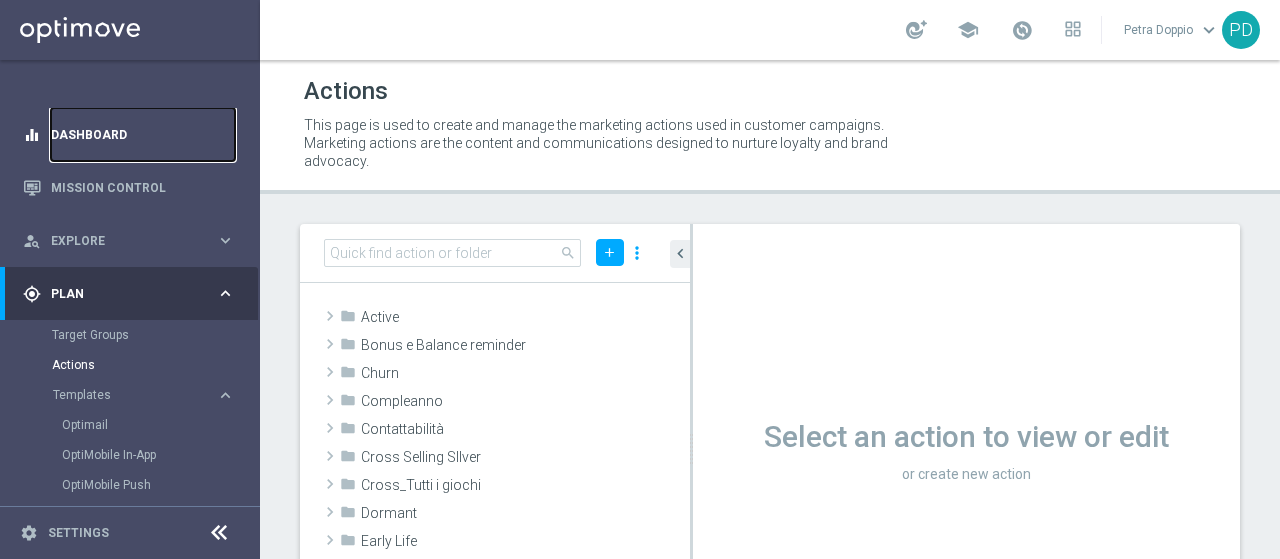 click on "Dashboard" at bounding box center (143, 134) 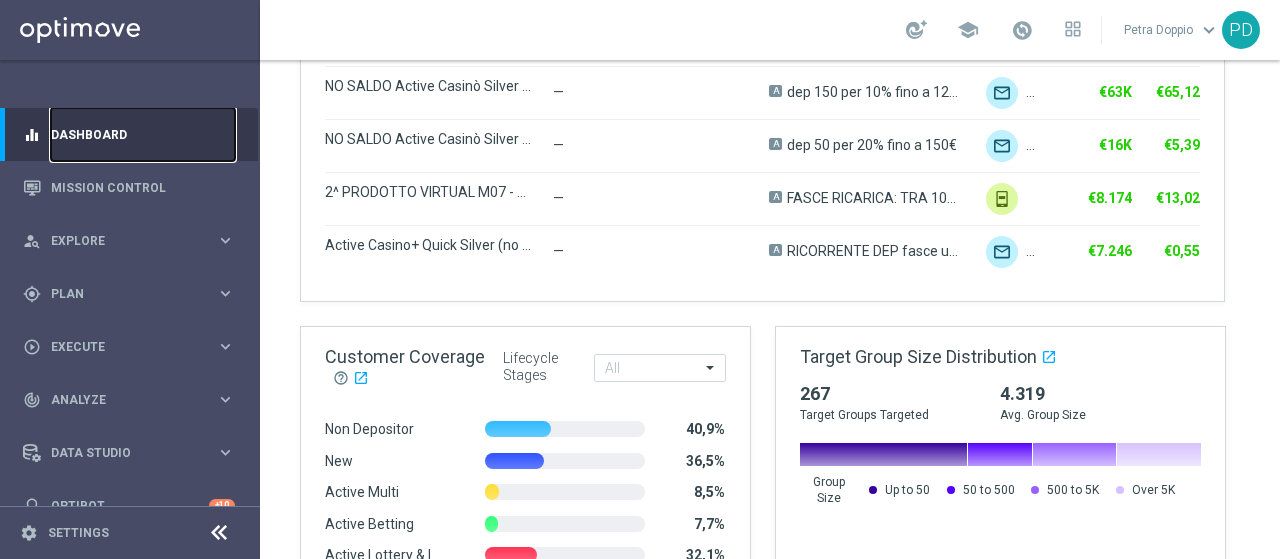 scroll, scrollTop: 1200, scrollLeft: 0, axis: vertical 